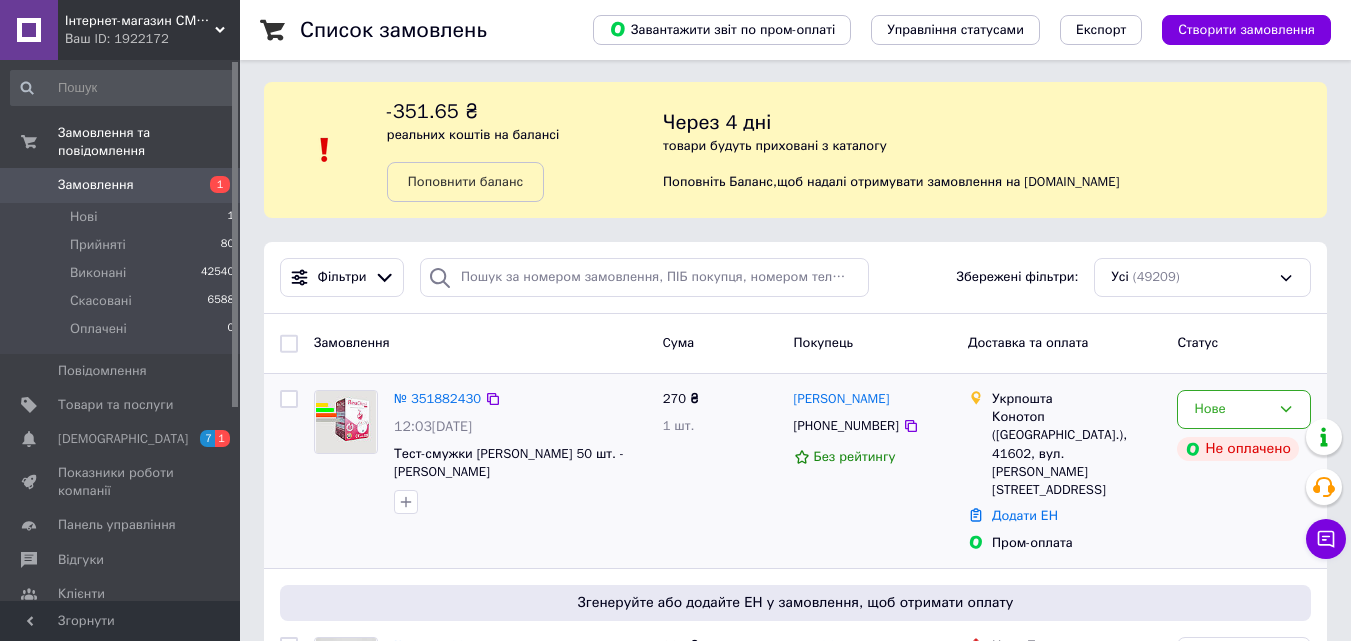 scroll, scrollTop: 0, scrollLeft: 0, axis: both 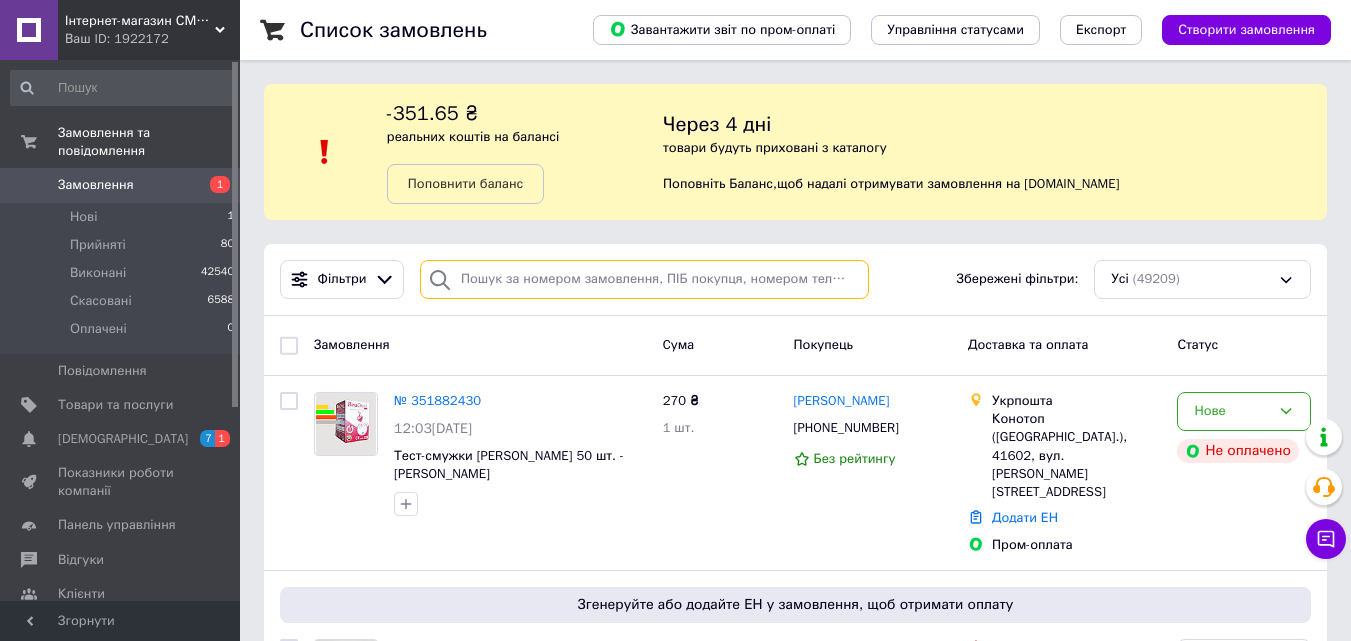 click at bounding box center (644, 279) 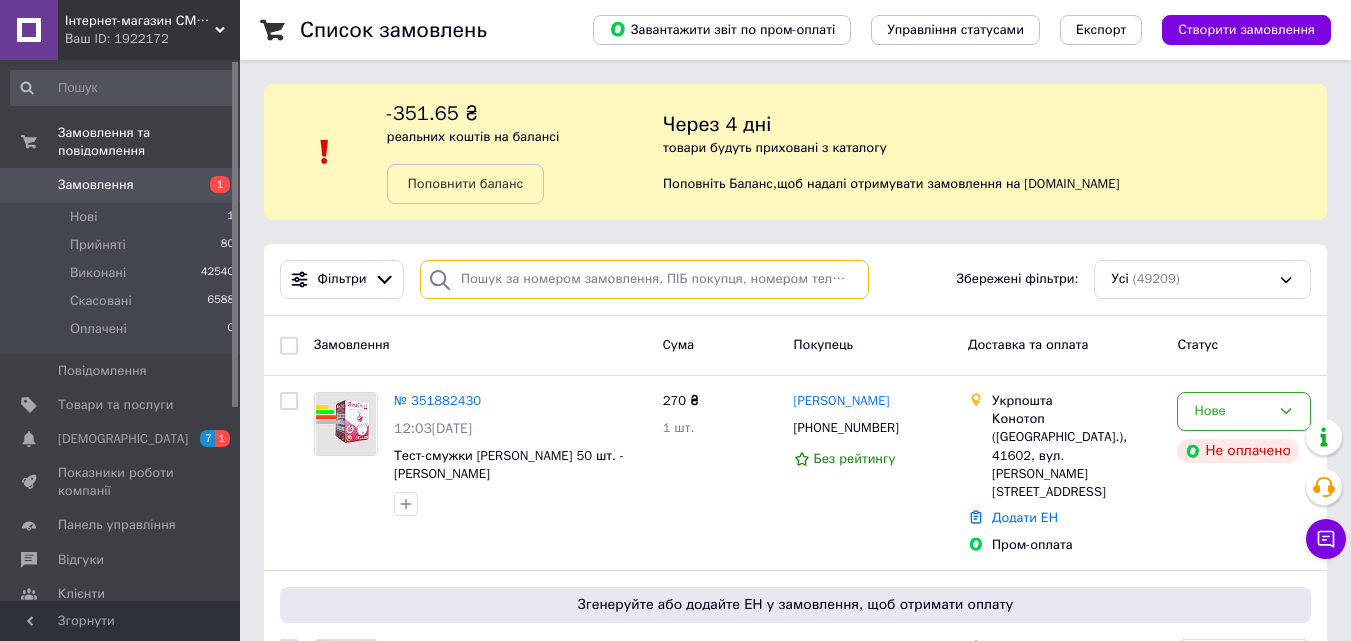 paste on "105481" 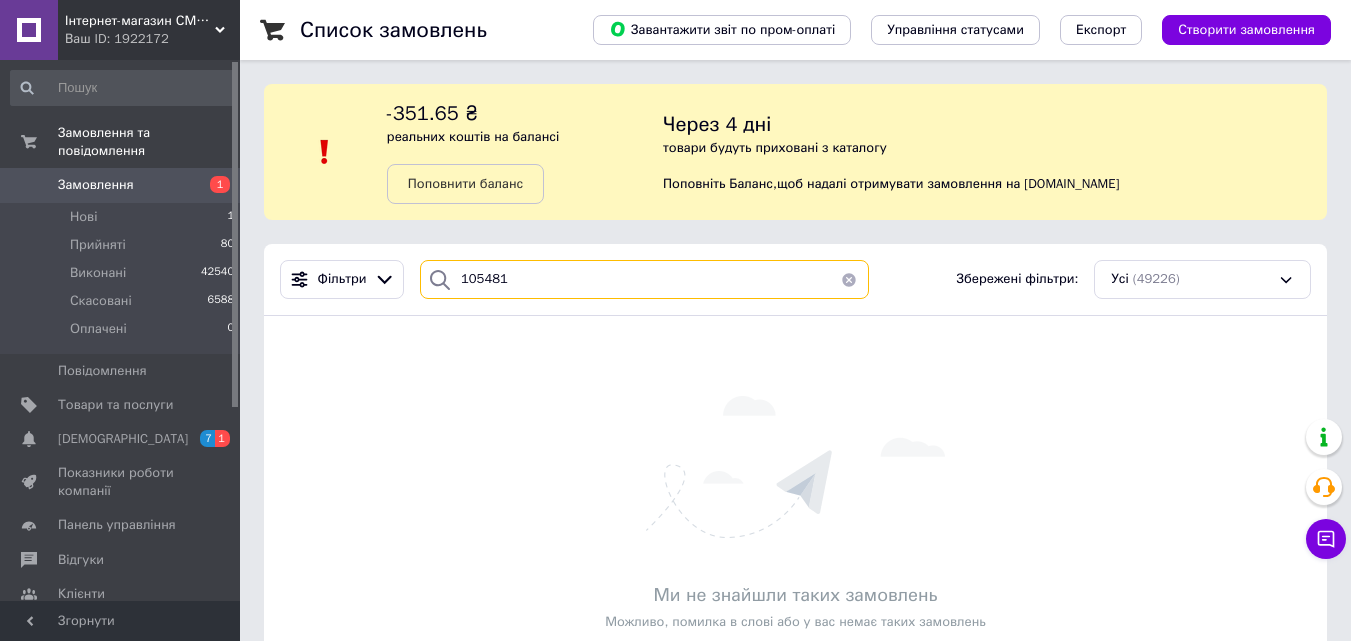 type on "105481" 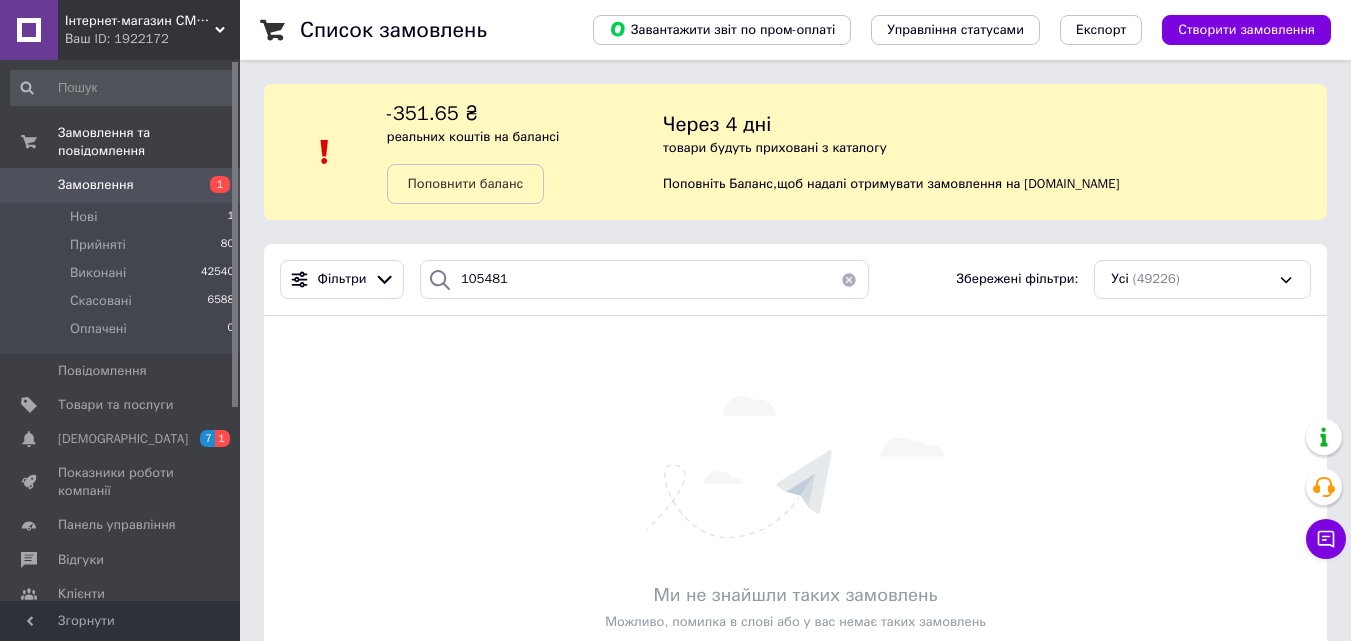 click on "Замовлення" at bounding box center (96, 185) 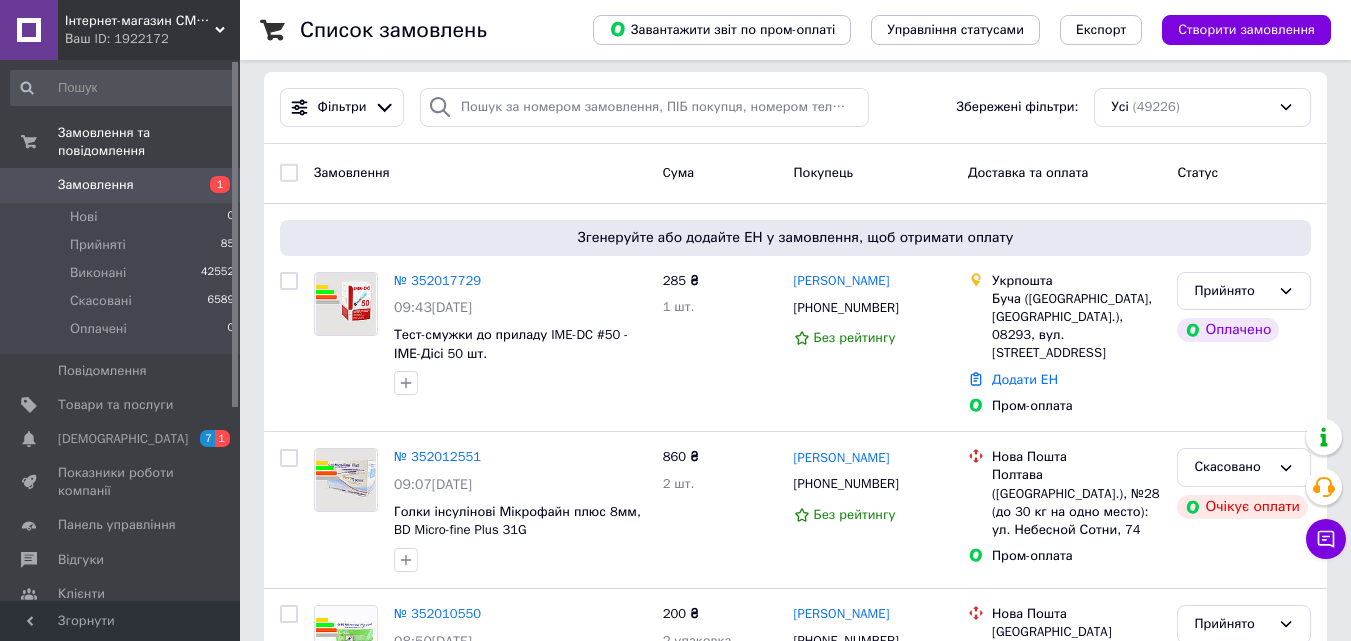 scroll, scrollTop: 0, scrollLeft: 0, axis: both 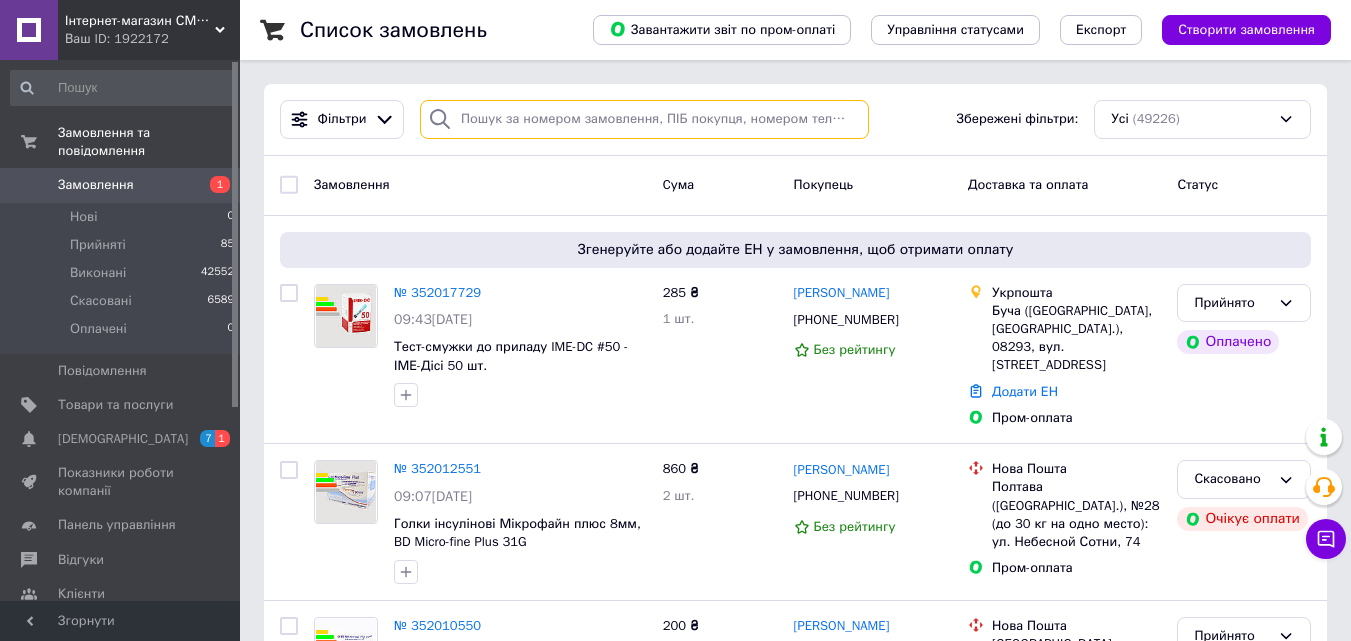 click at bounding box center (644, 119) 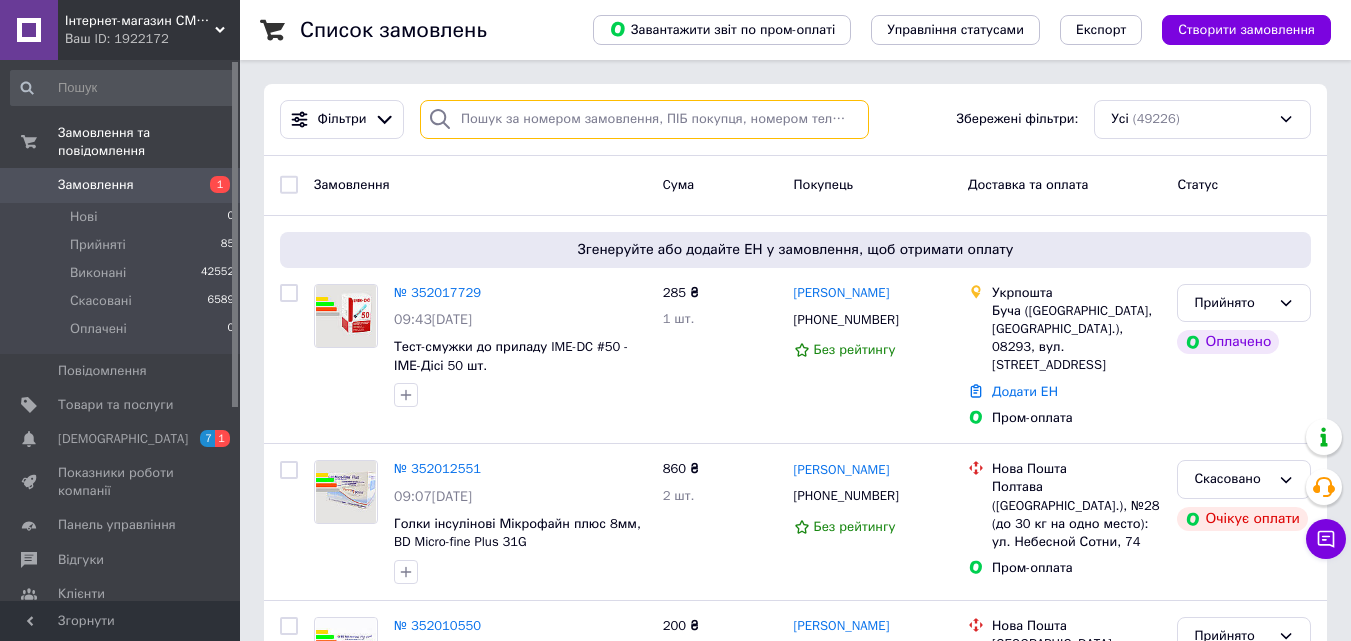 paste on "105481" 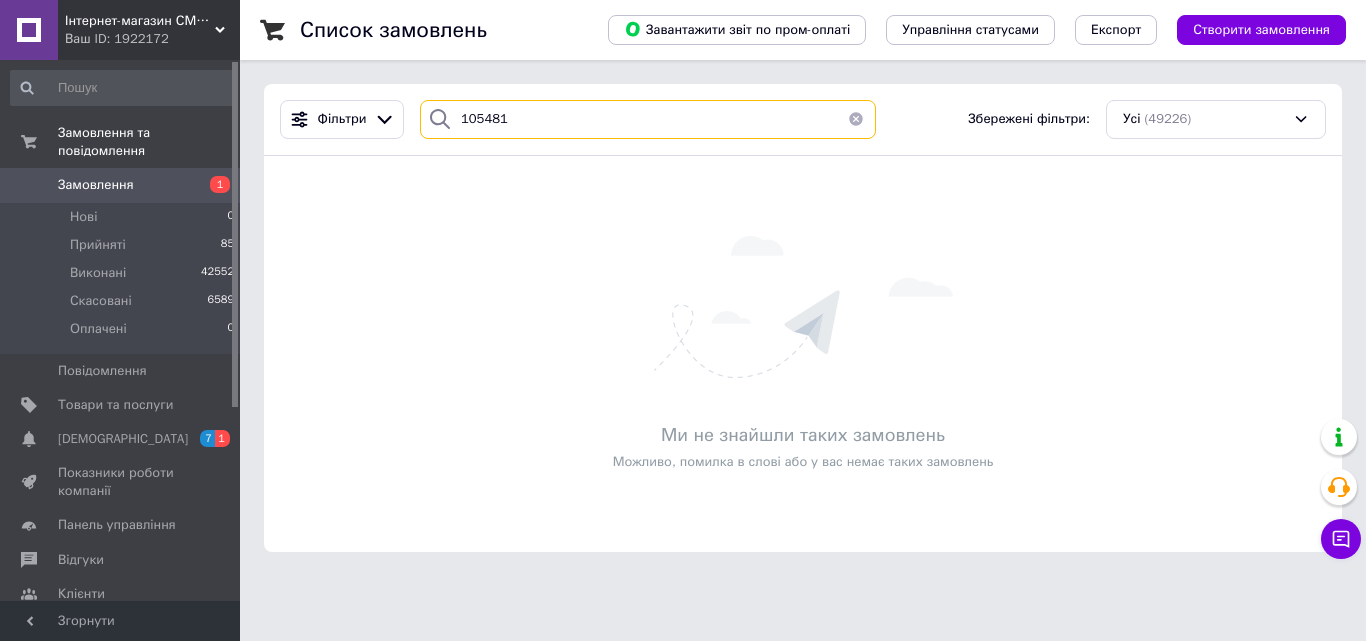 click on "105481" at bounding box center (648, 119) 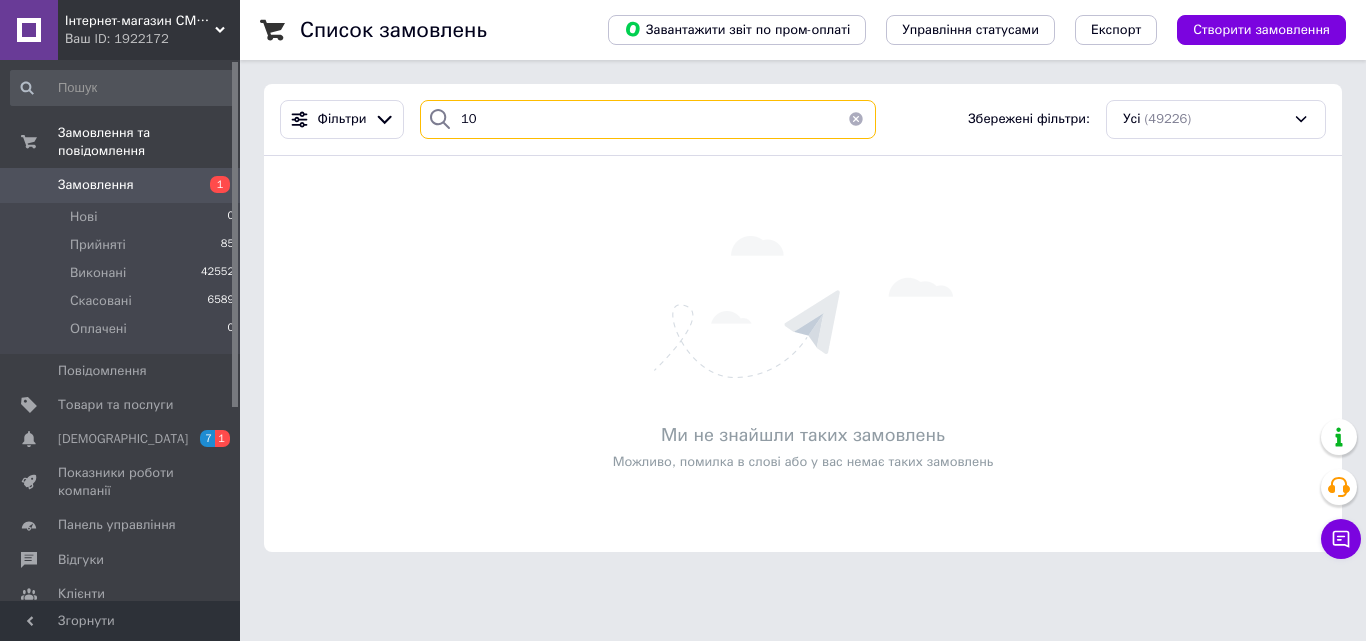 type on "1" 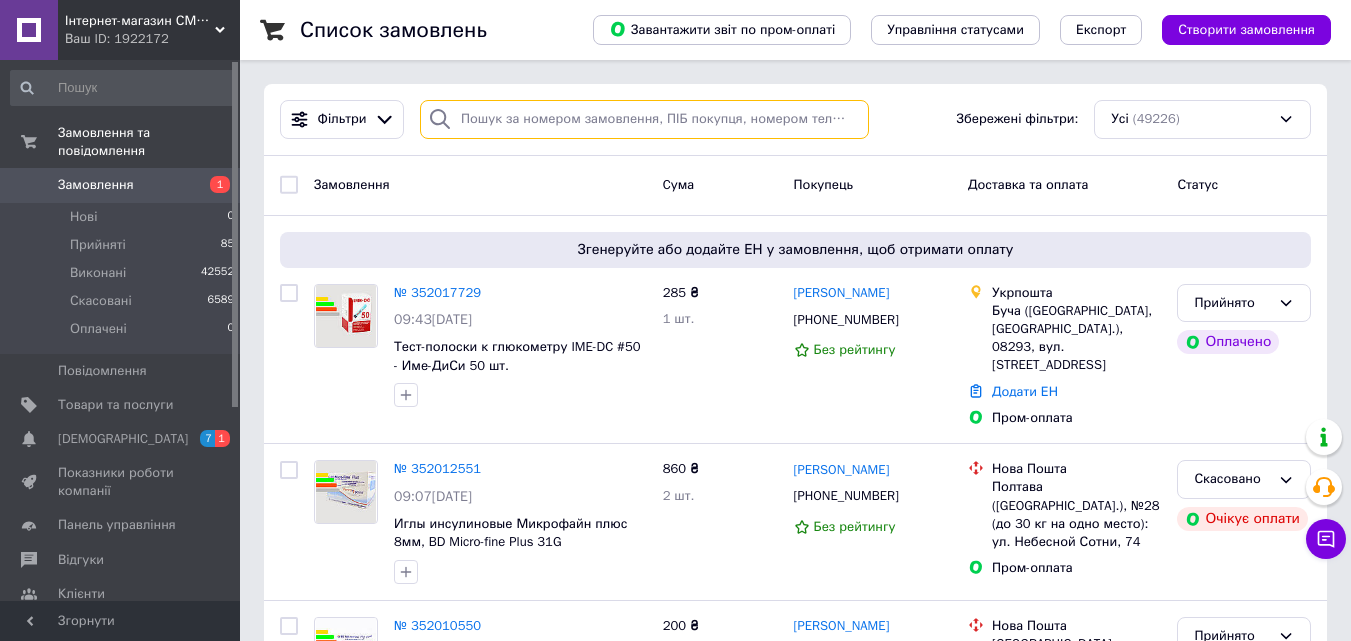 click at bounding box center (644, 119) 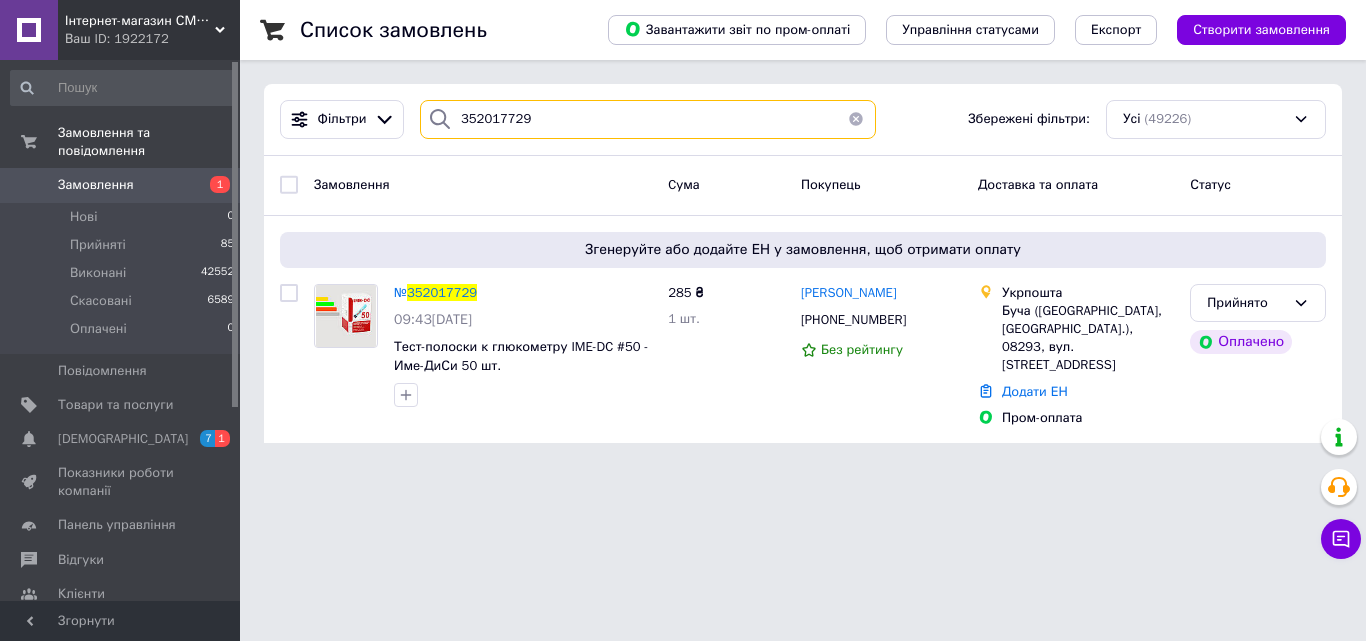 type on "352017729" 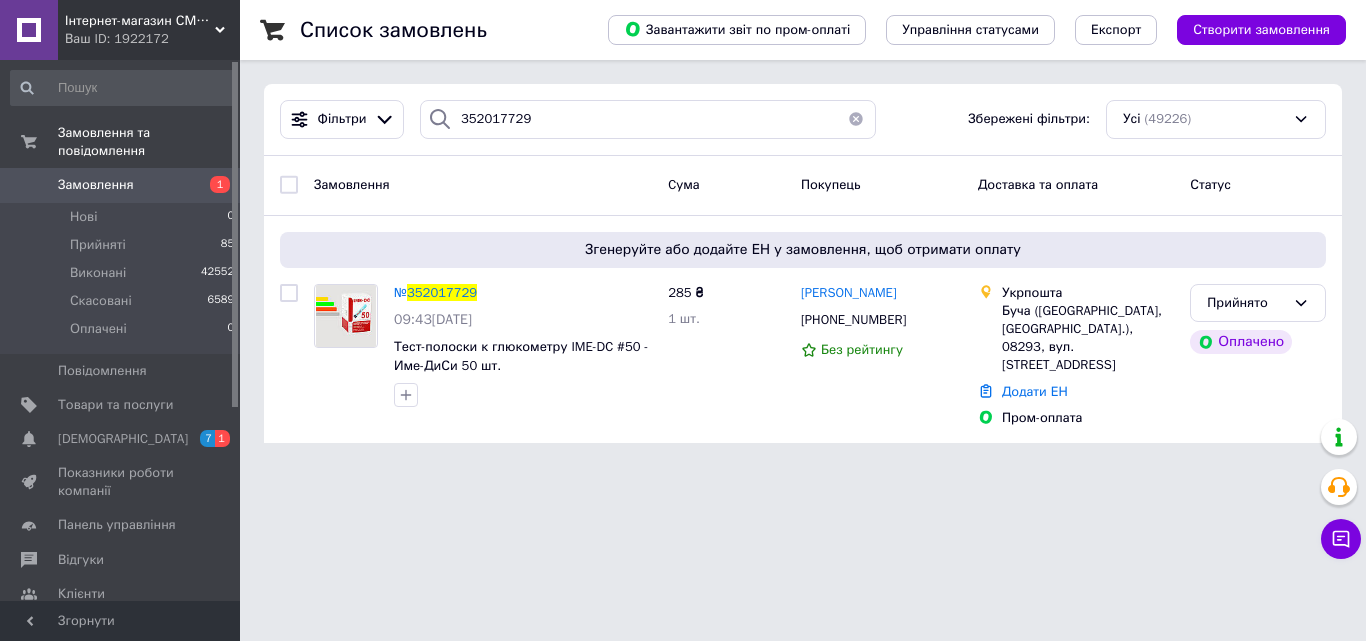 click at bounding box center (856, 119) 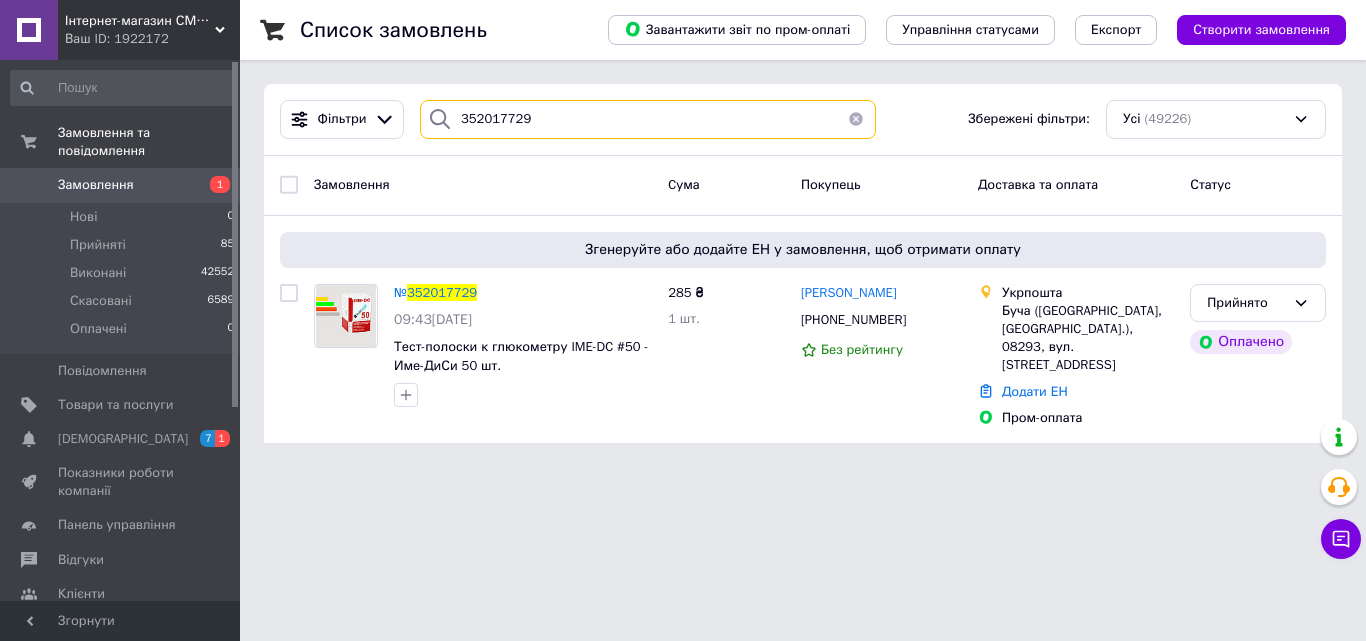 type 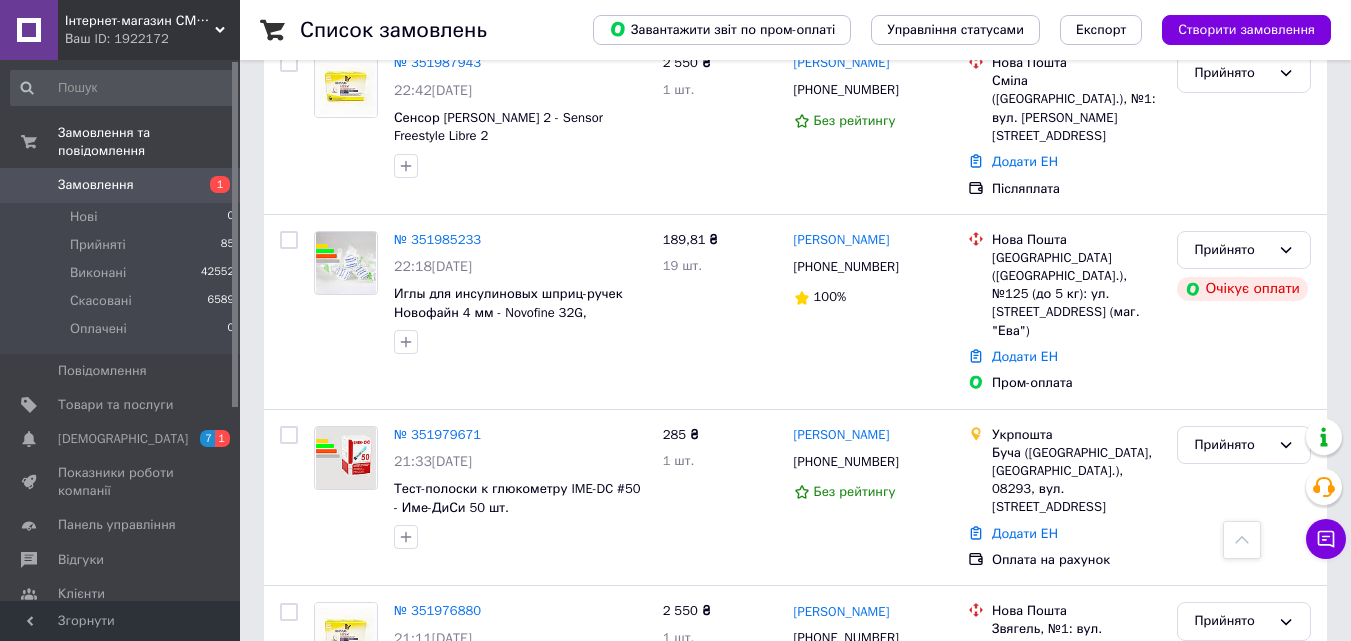 scroll, scrollTop: 1400, scrollLeft: 0, axis: vertical 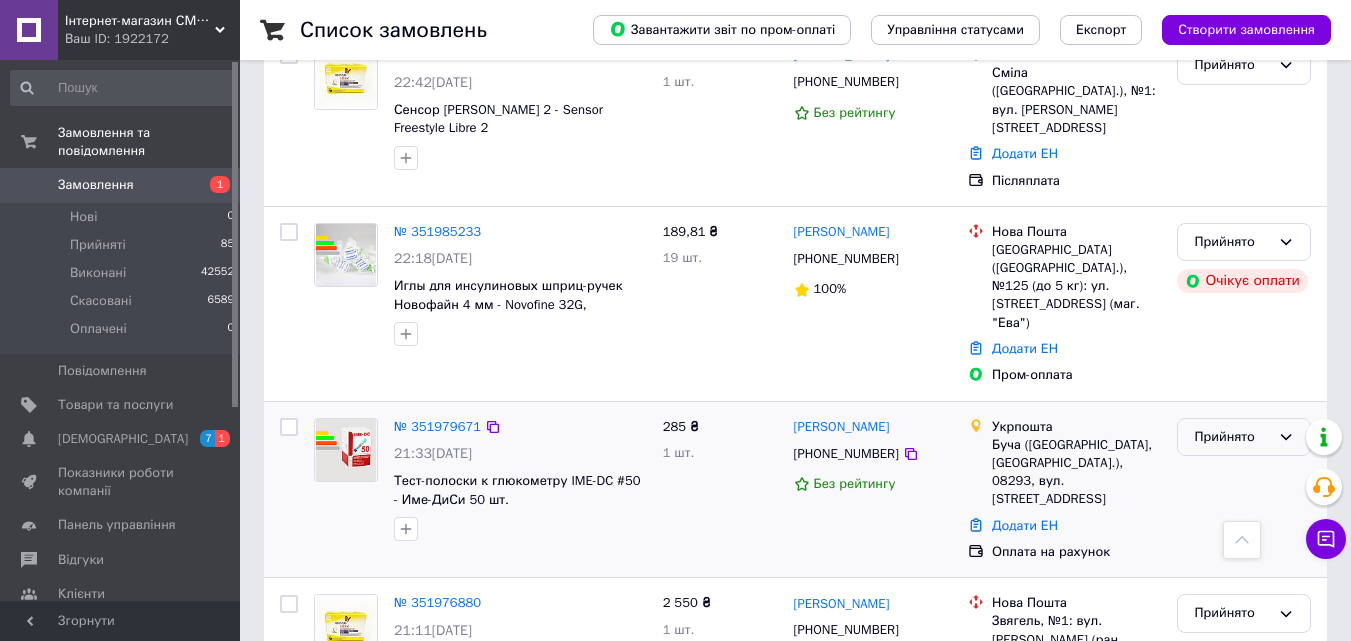 click on "Прийнято" at bounding box center (1244, 437) 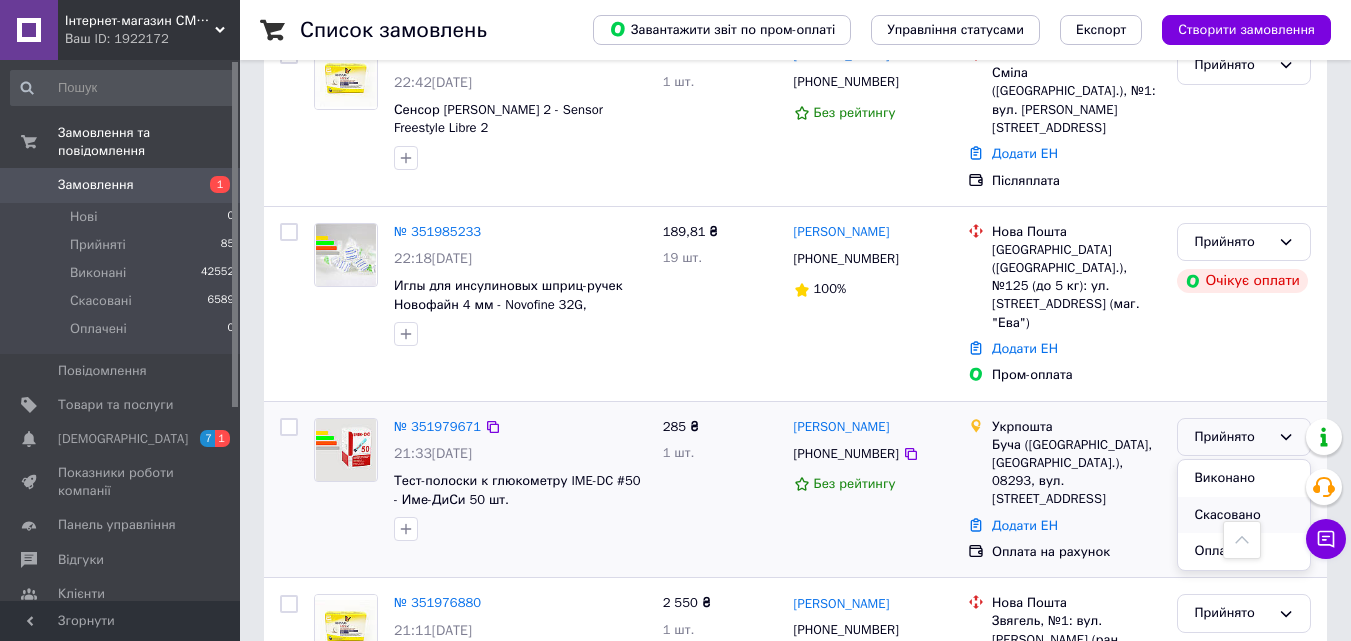 click on "Скасовано" at bounding box center (1244, 515) 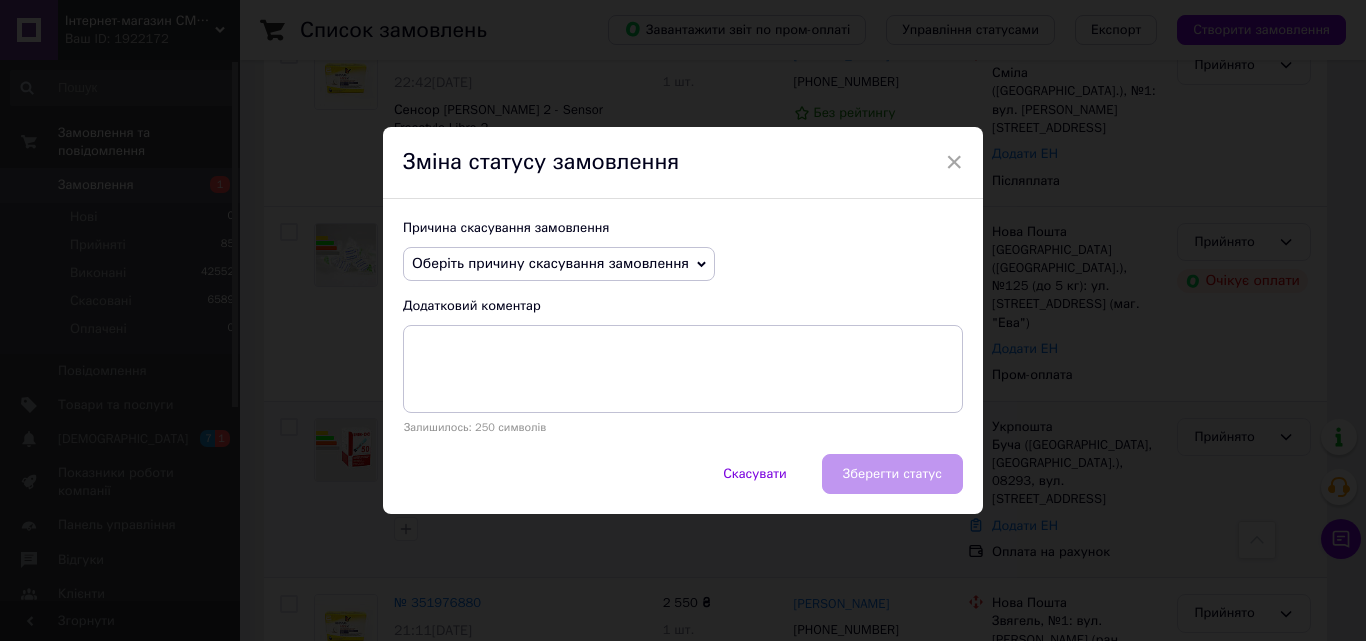 click 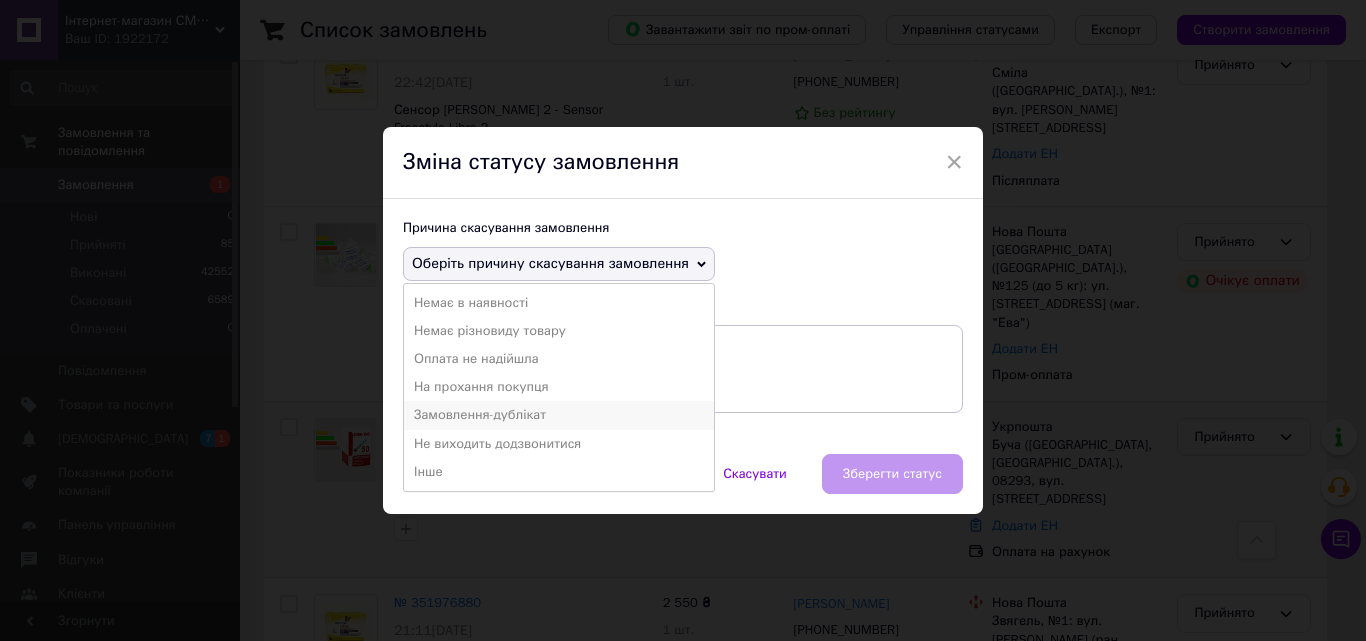 click on "Замовлення-дублікат" at bounding box center [559, 415] 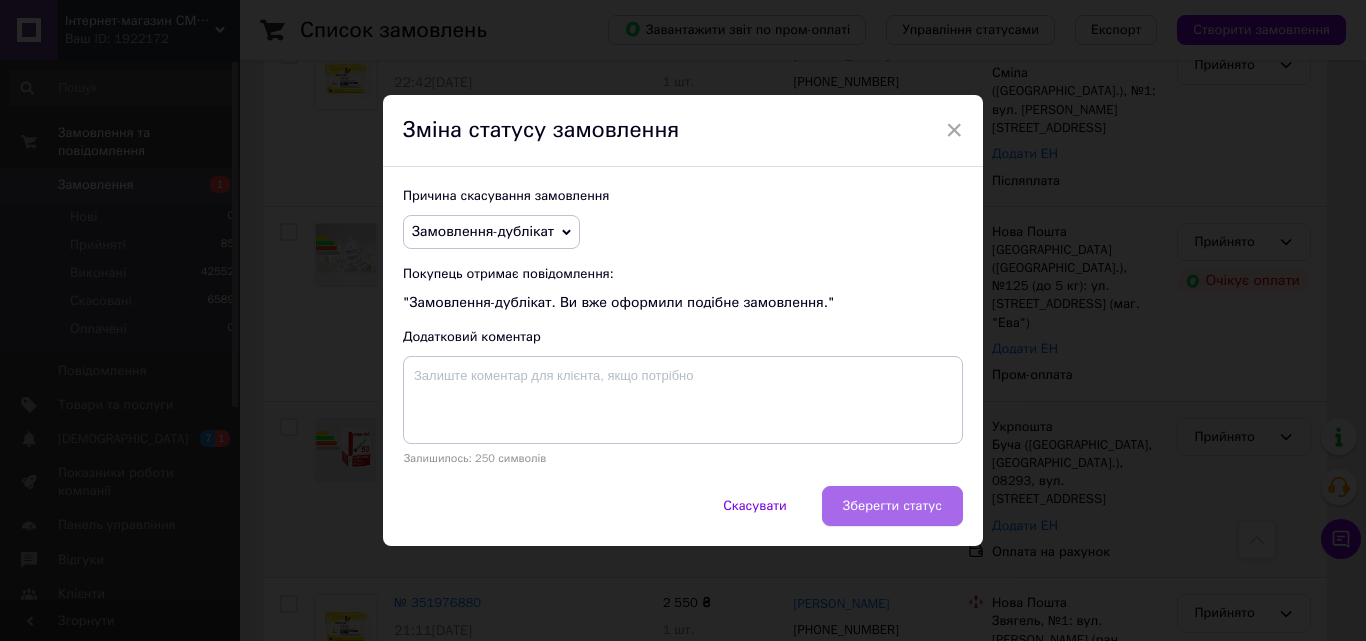 click on "Зберегти статус" at bounding box center [892, 506] 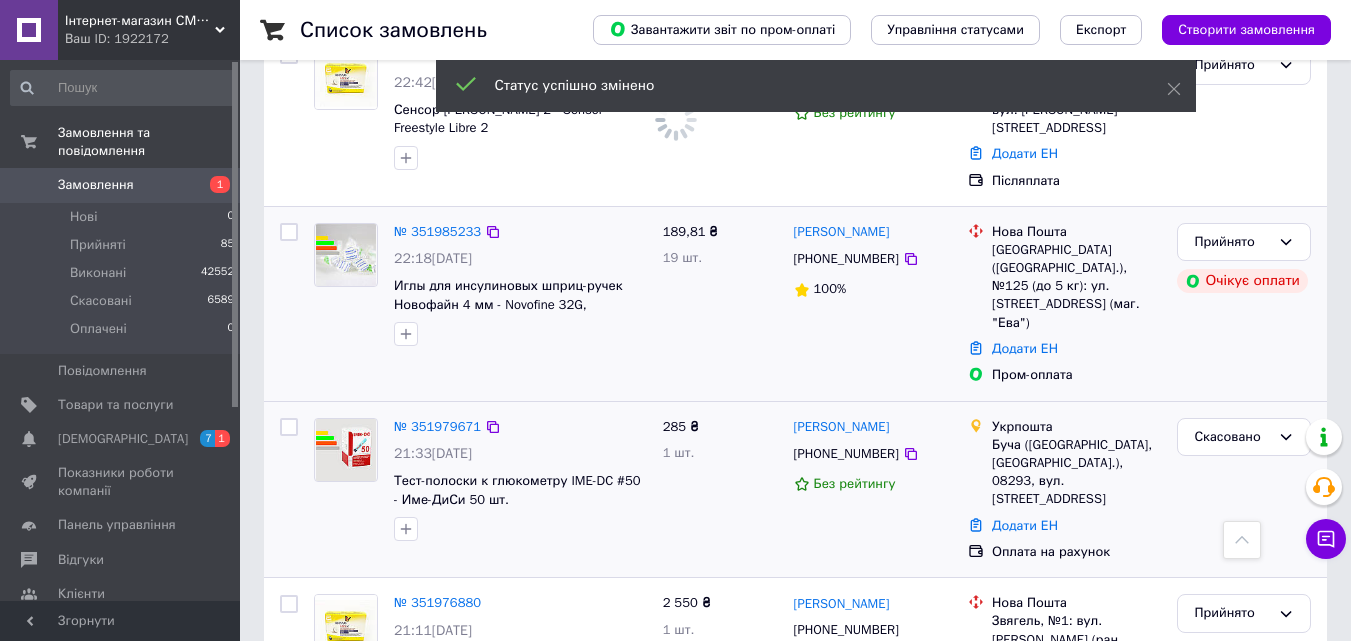 click on "[PERSON_NAME]" at bounding box center (873, 232) 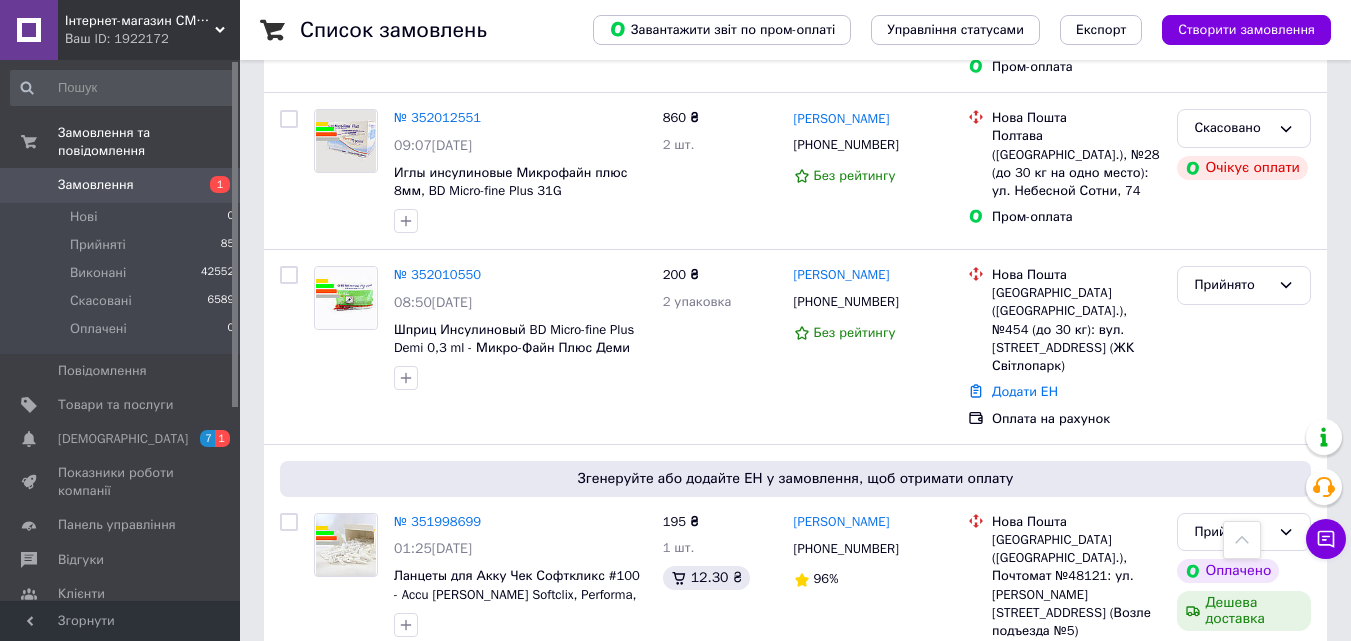 scroll, scrollTop: 0, scrollLeft: 0, axis: both 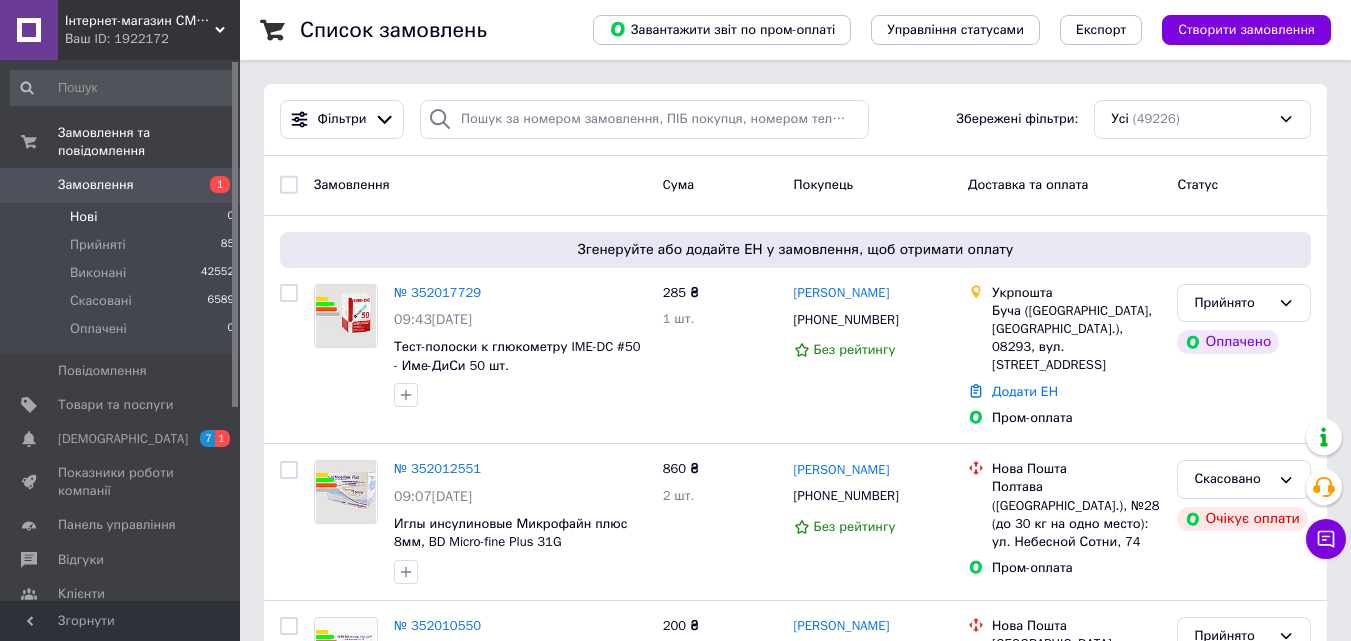 click on "Нові 0" at bounding box center (123, 217) 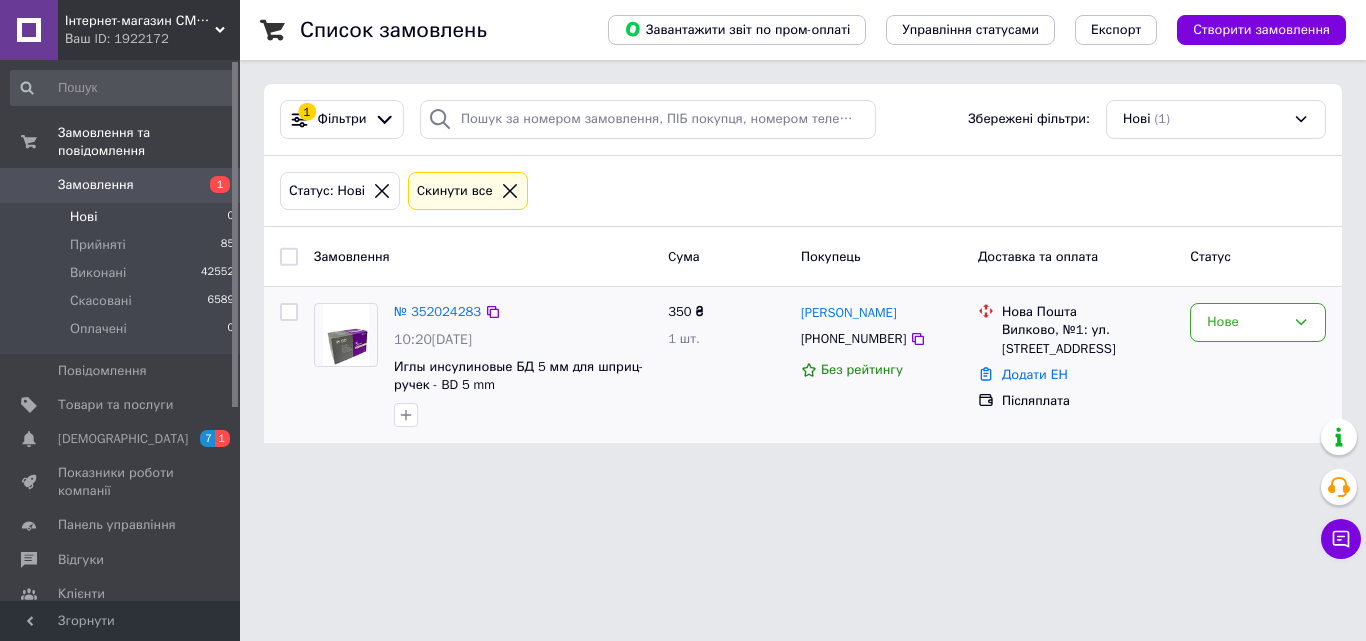 click on "№ 352024283 10:20, 10.07.2025 Иглы инсулиновые БД 5 мм для шприц-ручек - BD 5 mm" at bounding box center (523, 365) 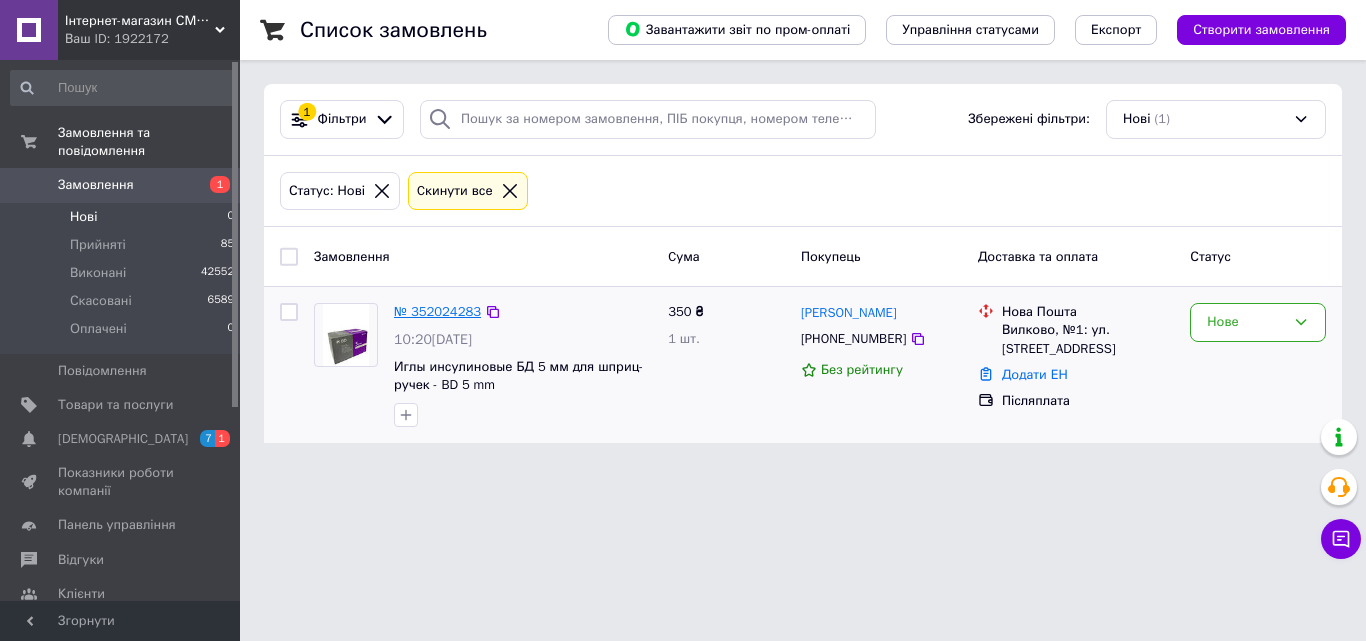click on "№ 352024283" at bounding box center (437, 311) 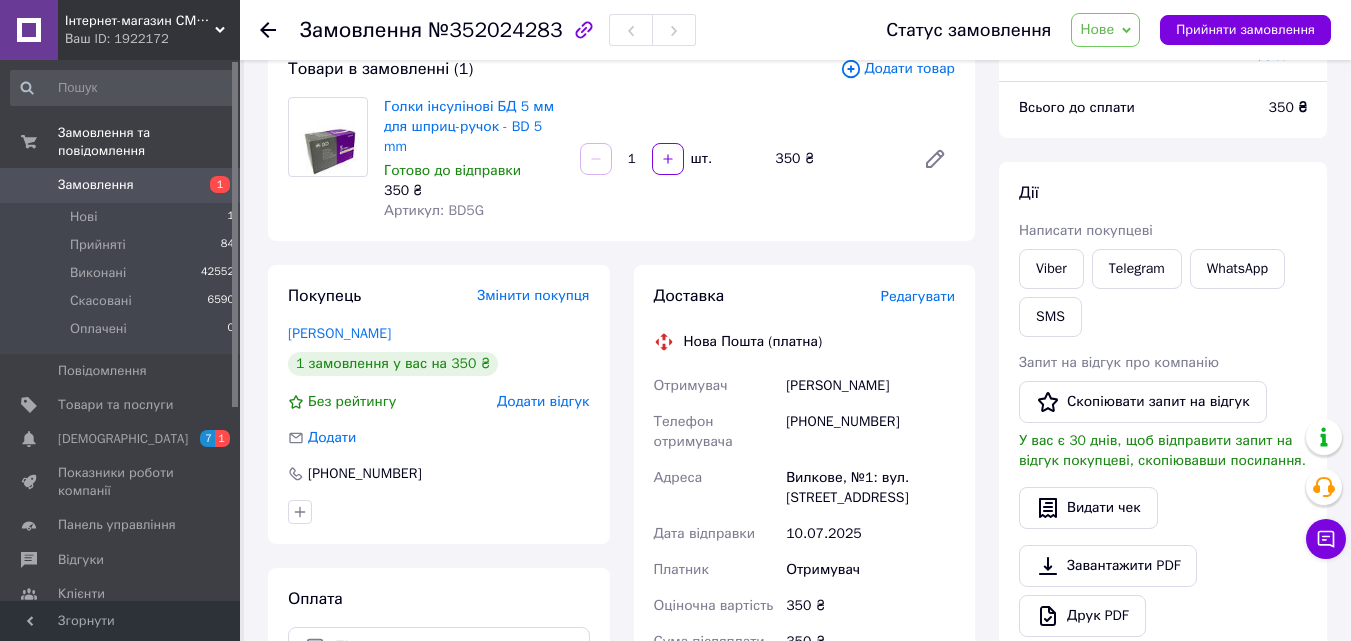 scroll, scrollTop: 0, scrollLeft: 0, axis: both 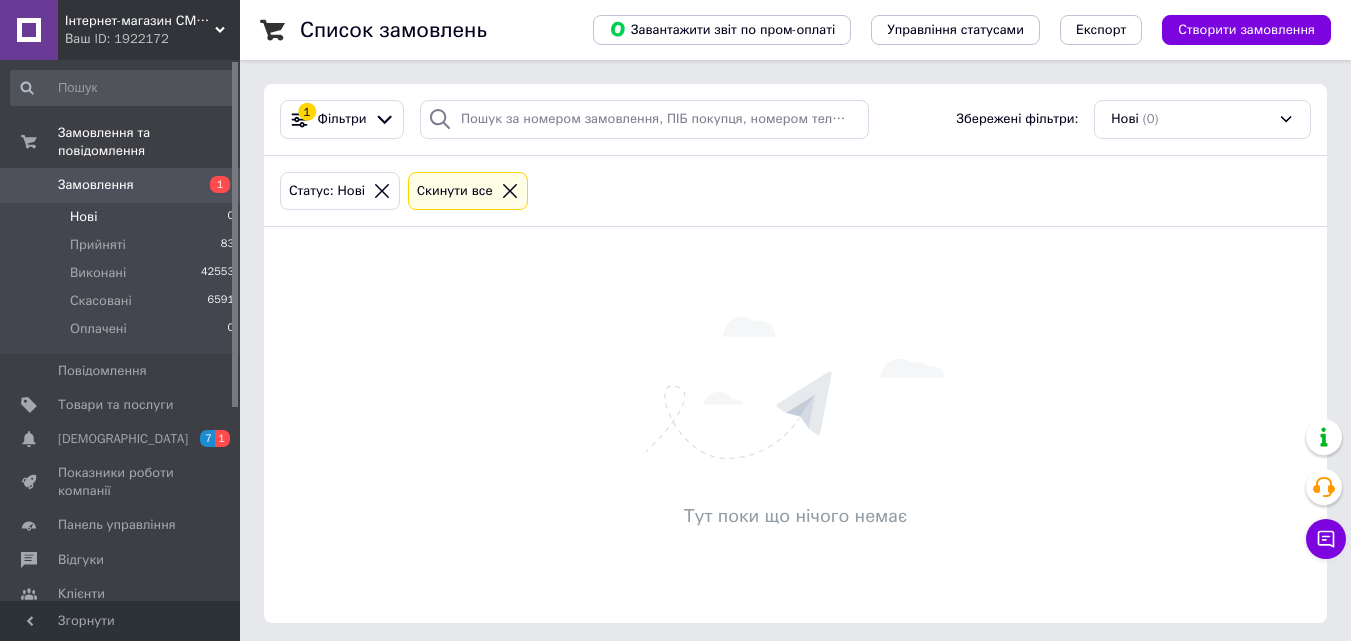 click on "Замовлення" at bounding box center [96, 185] 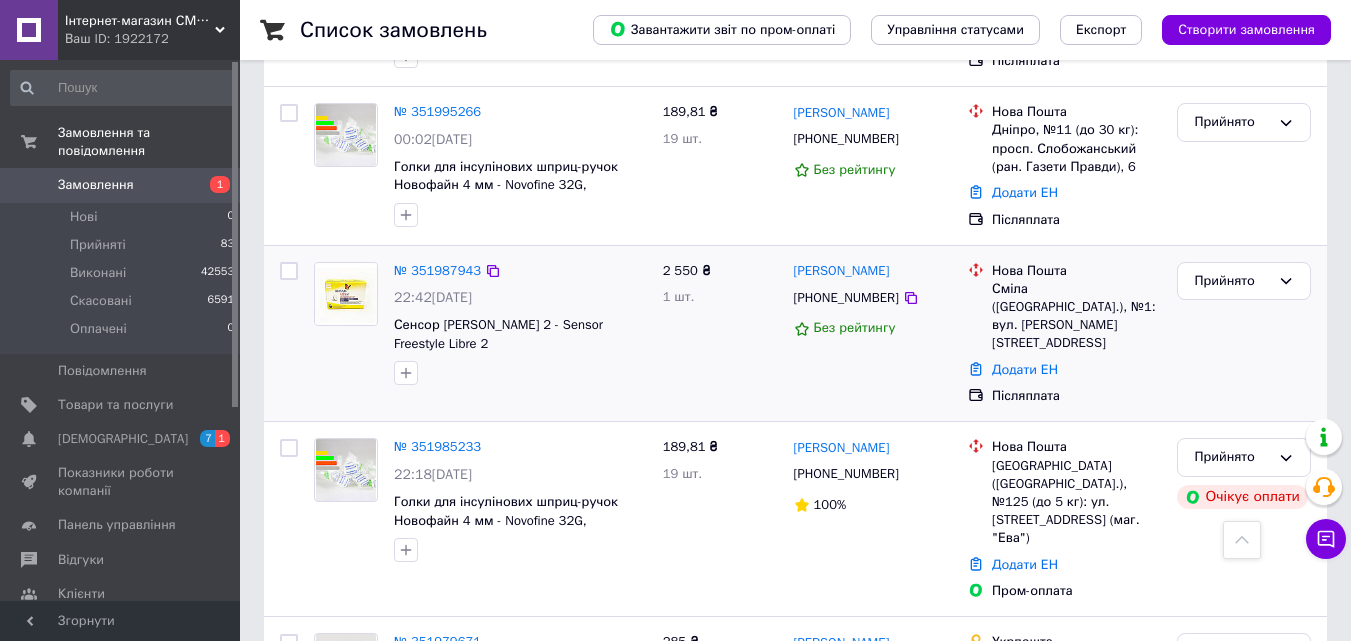 scroll, scrollTop: 1400, scrollLeft: 0, axis: vertical 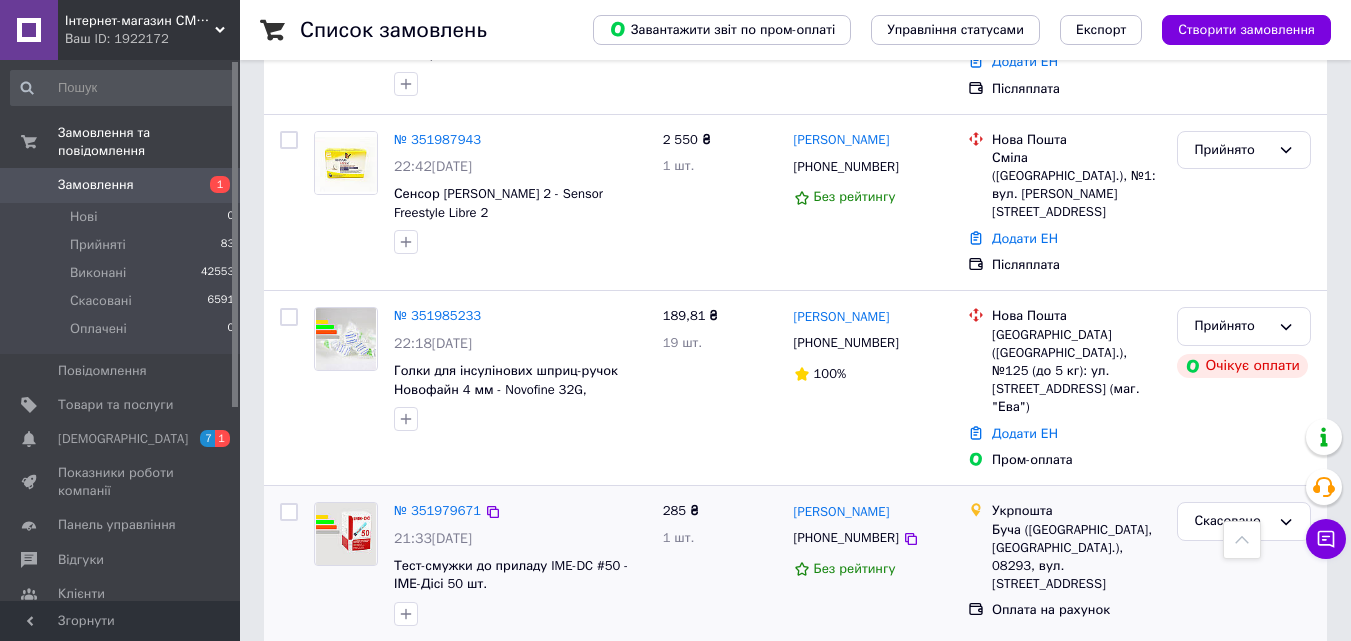 click at bounding box center [345, 534] 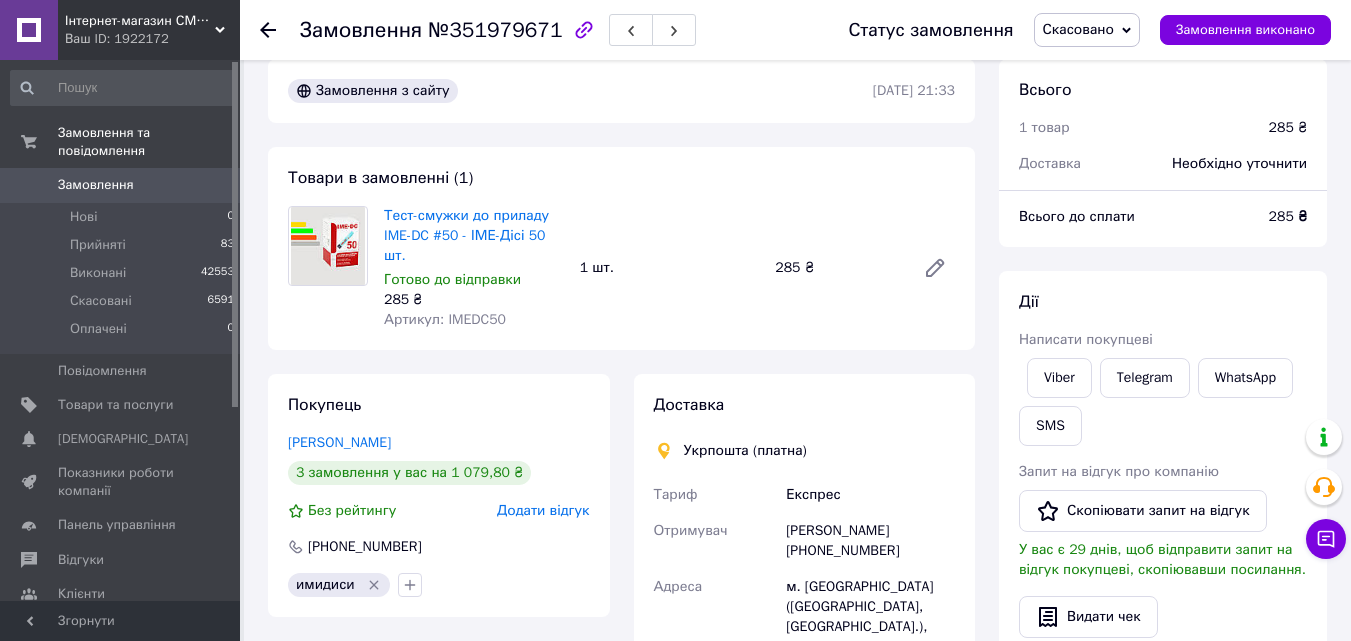 scroll, scrollTop: 0, scrollLeft: 0, axis: both 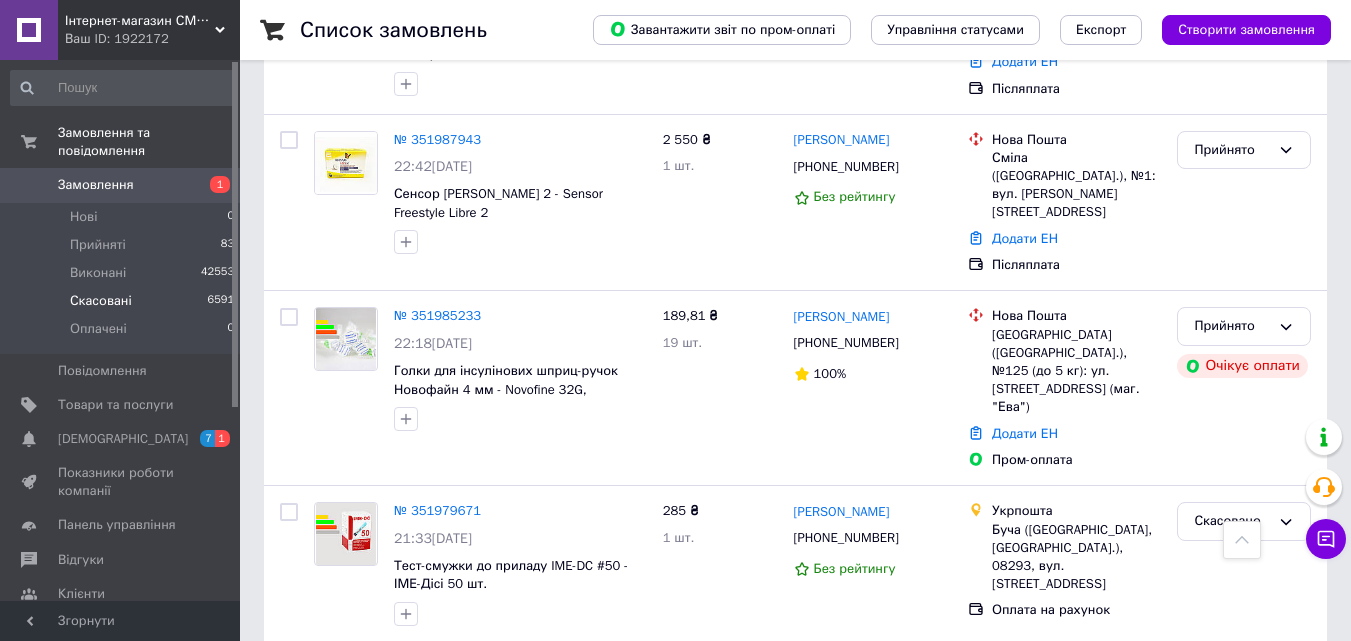 click on "Скасовані" at bounding box center [101, 301] 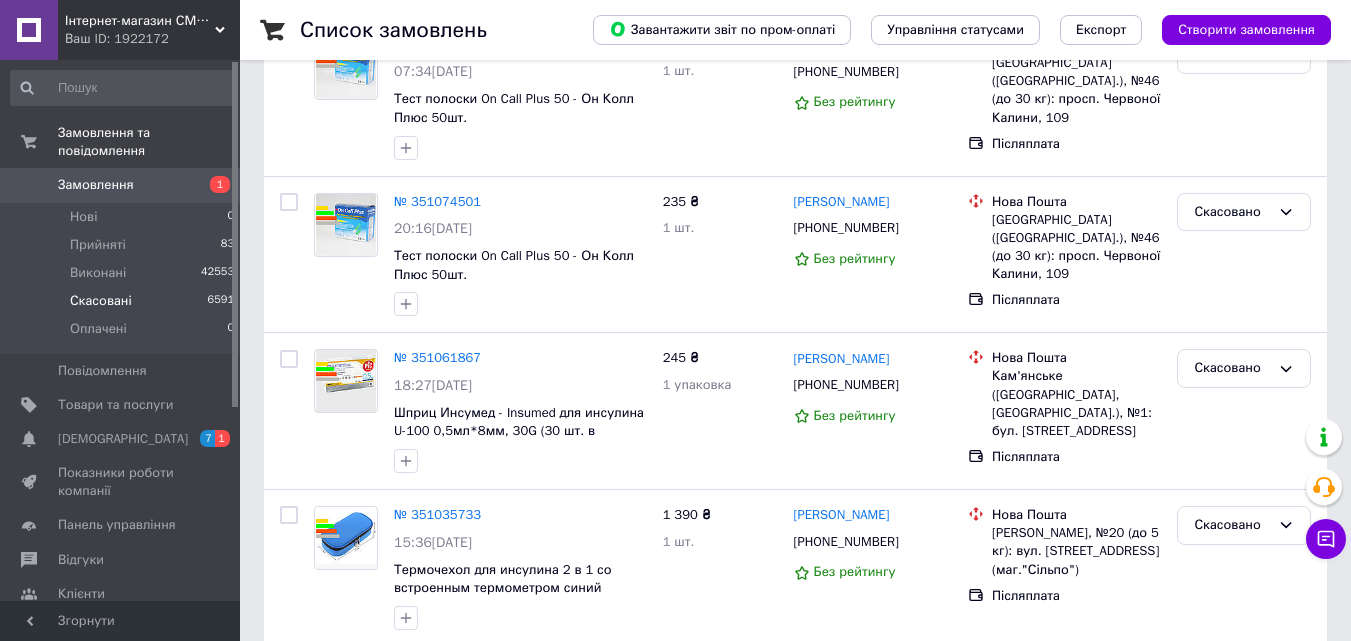 scroll, scrollTop: 0, scrollLeft: 0, axis: both 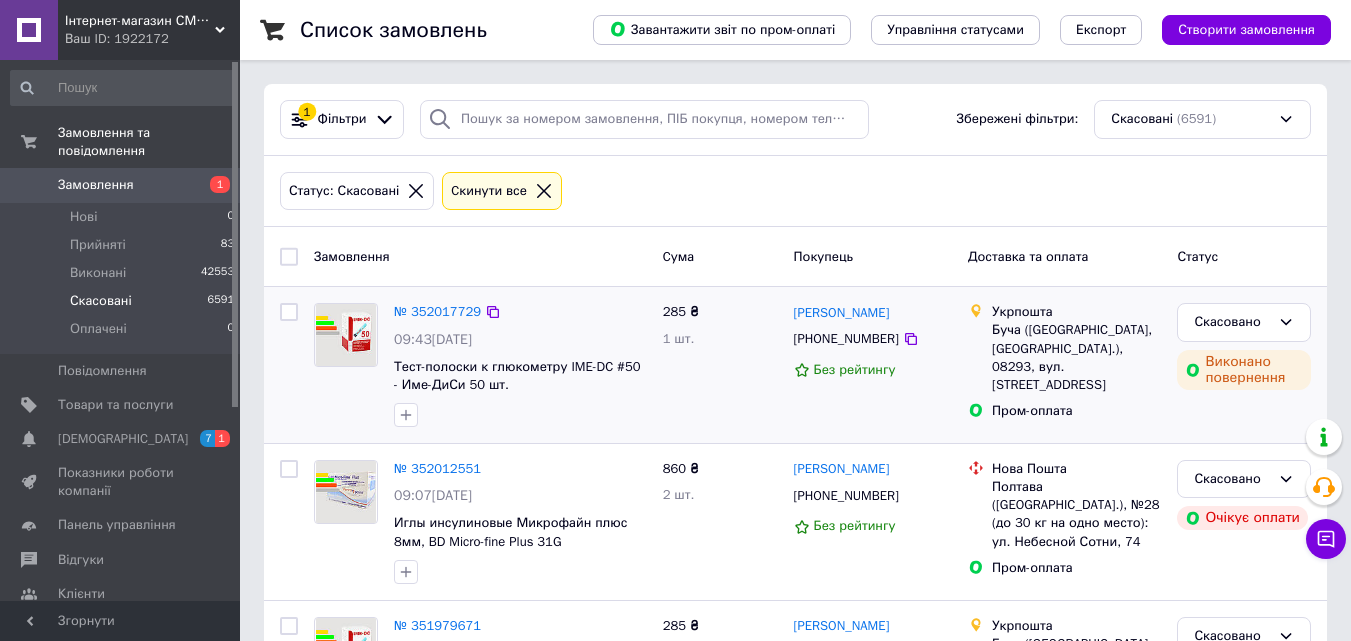 click at bounding box center (345, 335) 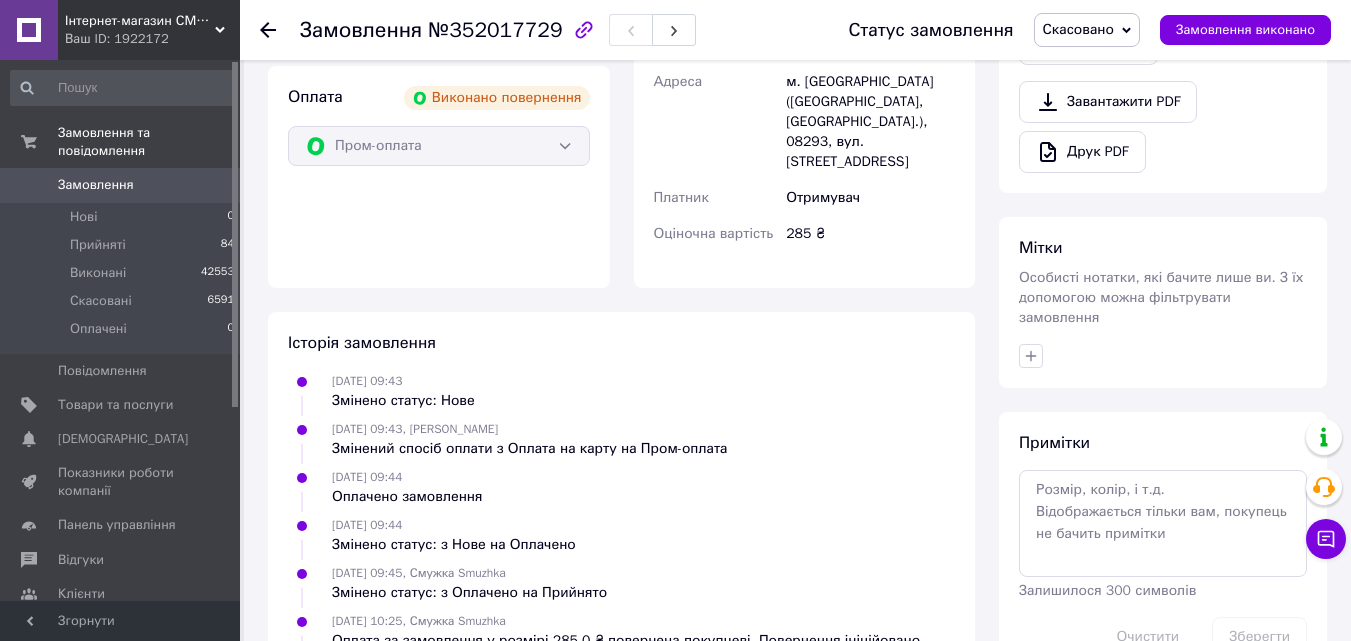 scroll, scrollTop: 790, scrollLeft: 0, axis: vertical 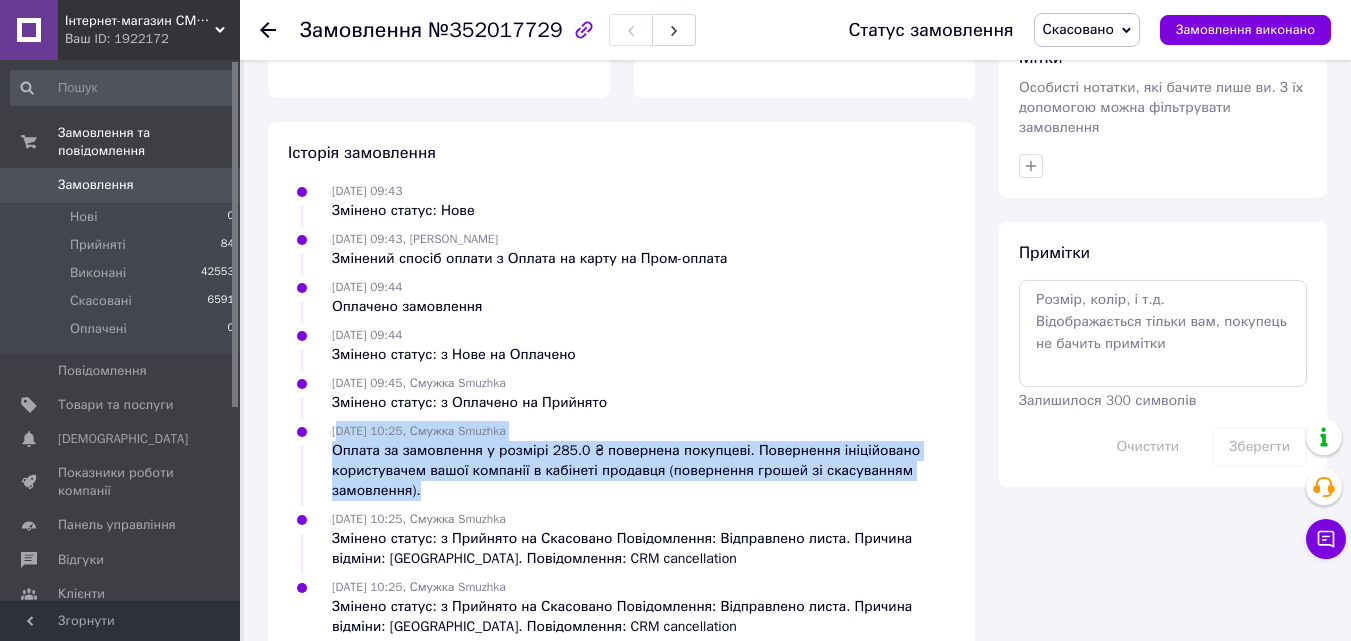 drag, startPoint x: 340, startPoint y: 395, endPoint x: 912, endPoint y: 446, distance: 574.2691 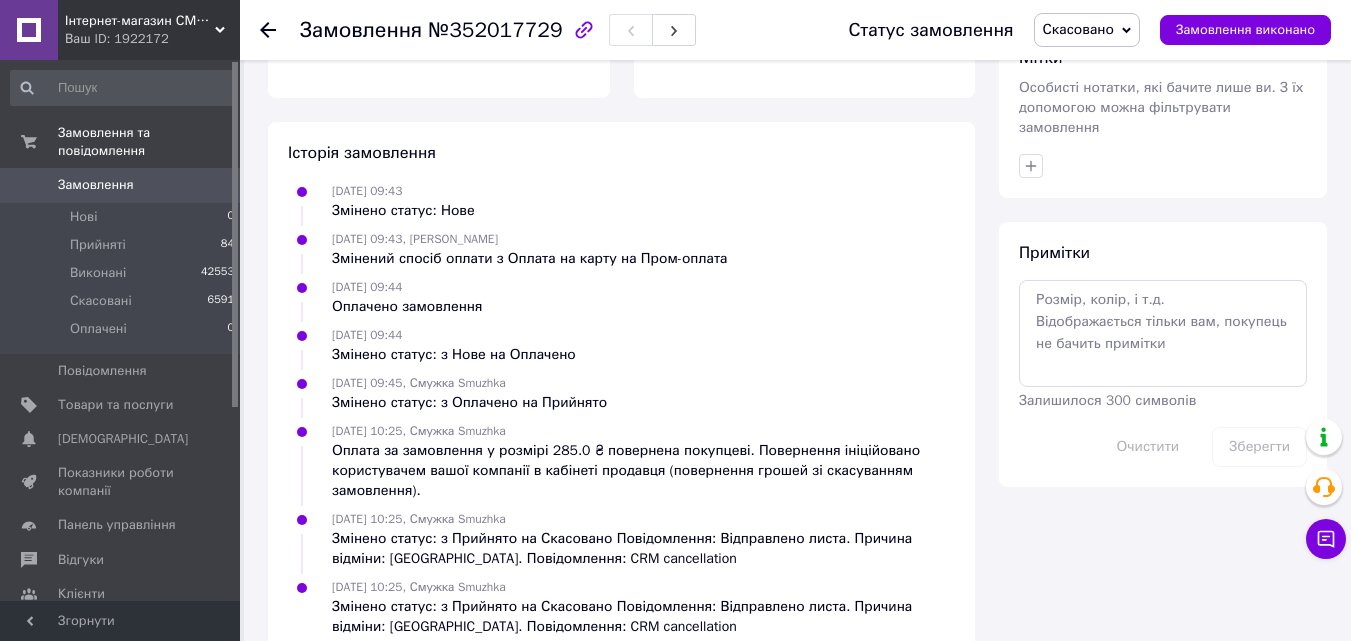 click on "Згорнути" at bounding box center (120, 621) 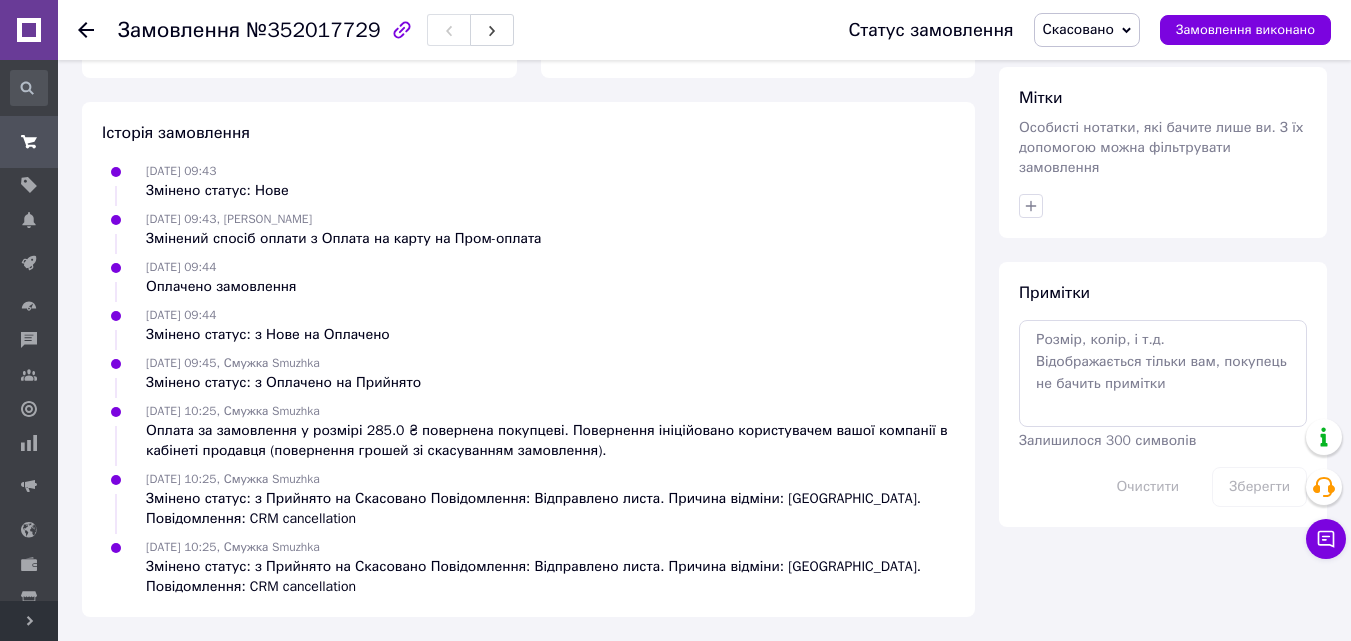 scroll, scrollTop: 710, scrollLeft: 0, axis: vertical 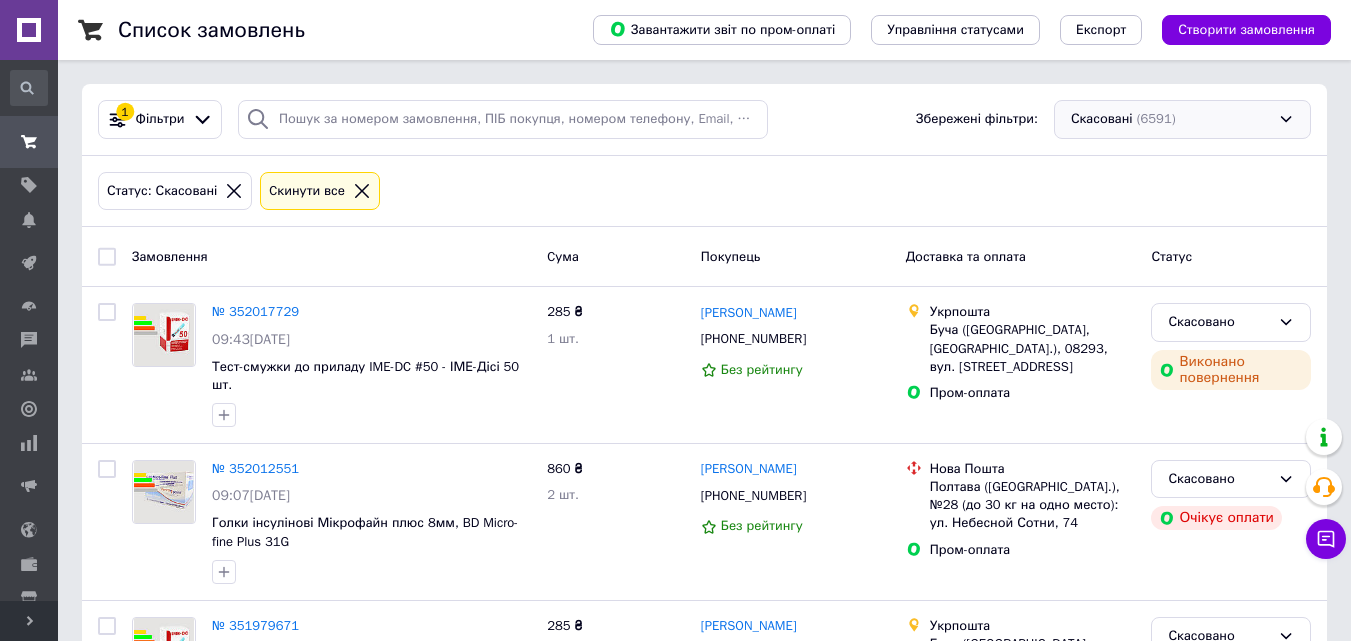click on "Скасовані (6591)" at bounding box center [1182, 119] 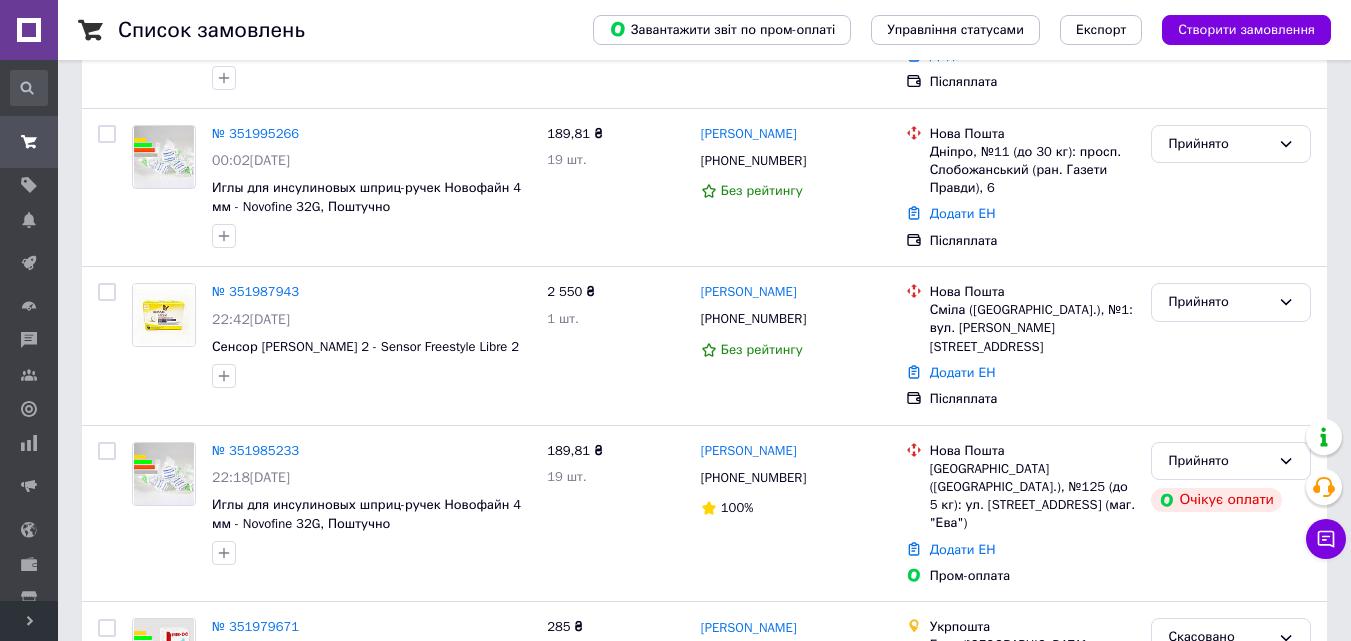 scroll, scrollTop: 0, scrollLeft: 0, axis: both 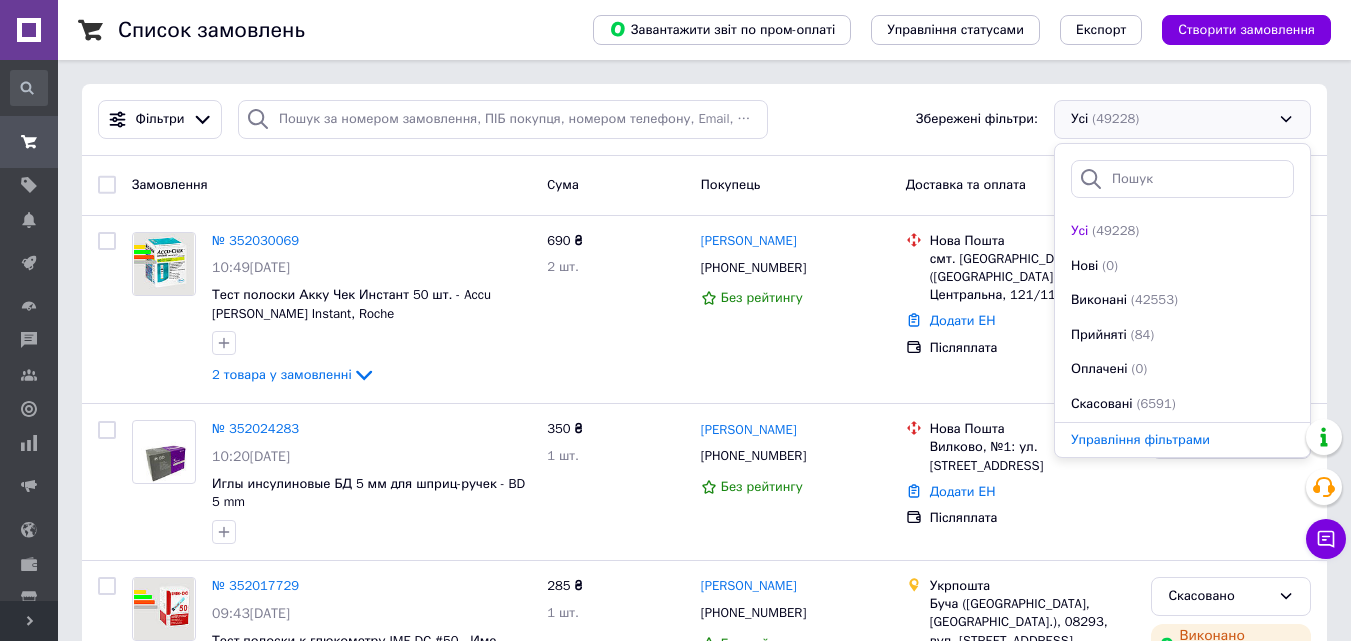 click on "Усі (49228)" at bounding box center [1182, 119] 